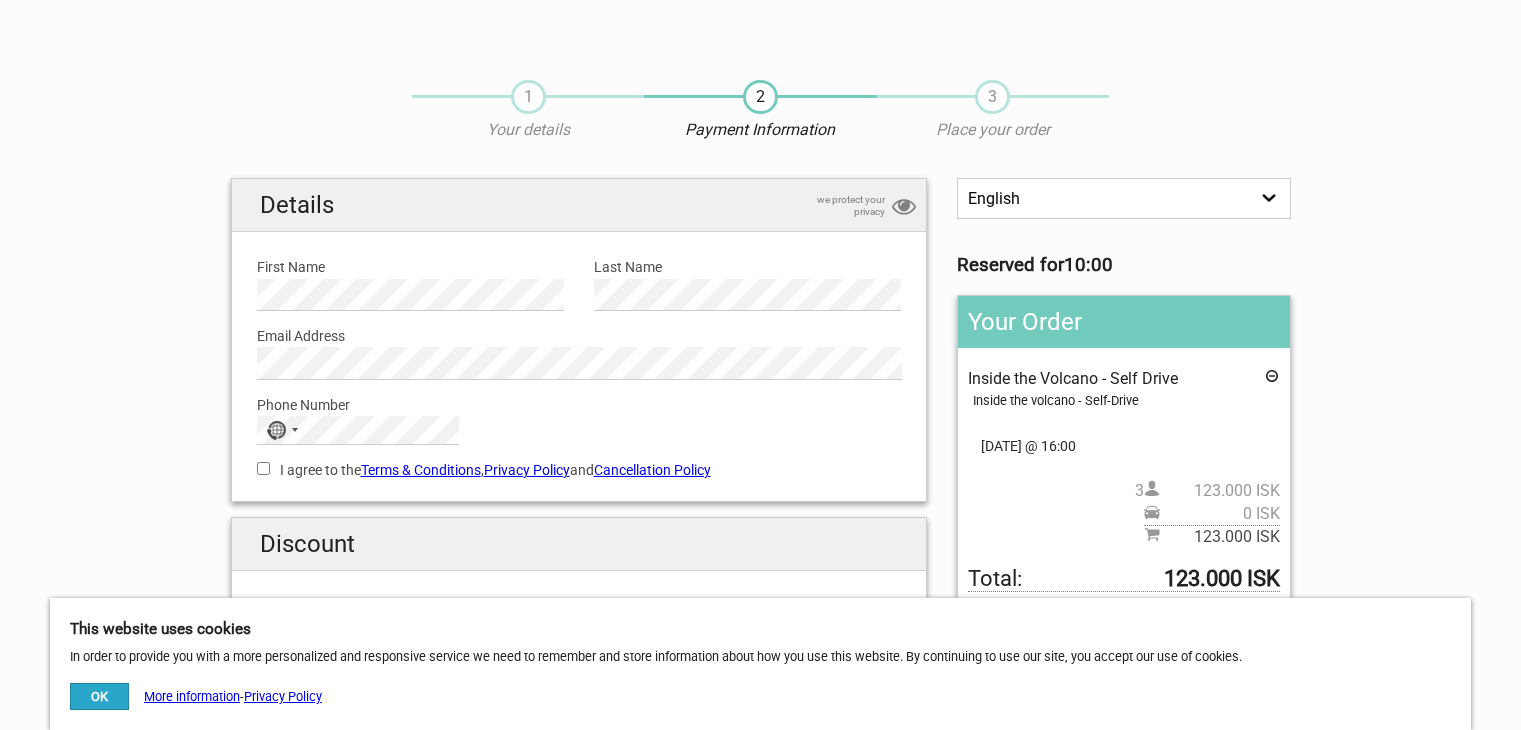 scroll, scrollTop: 0, scrollLeft: 0, axis: both 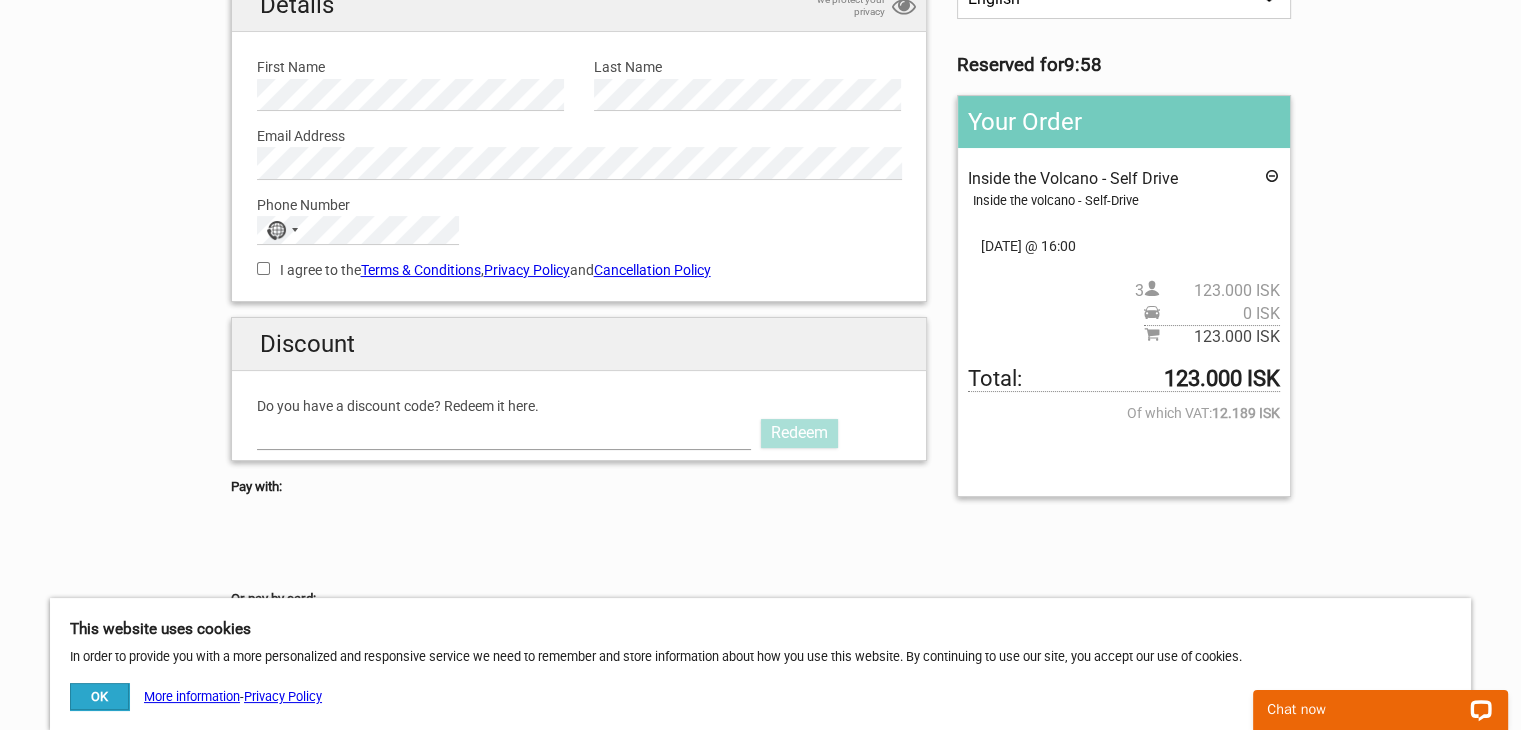 click on "Do you have a discount code? Redeem it here." at bounding box center [504, 433] 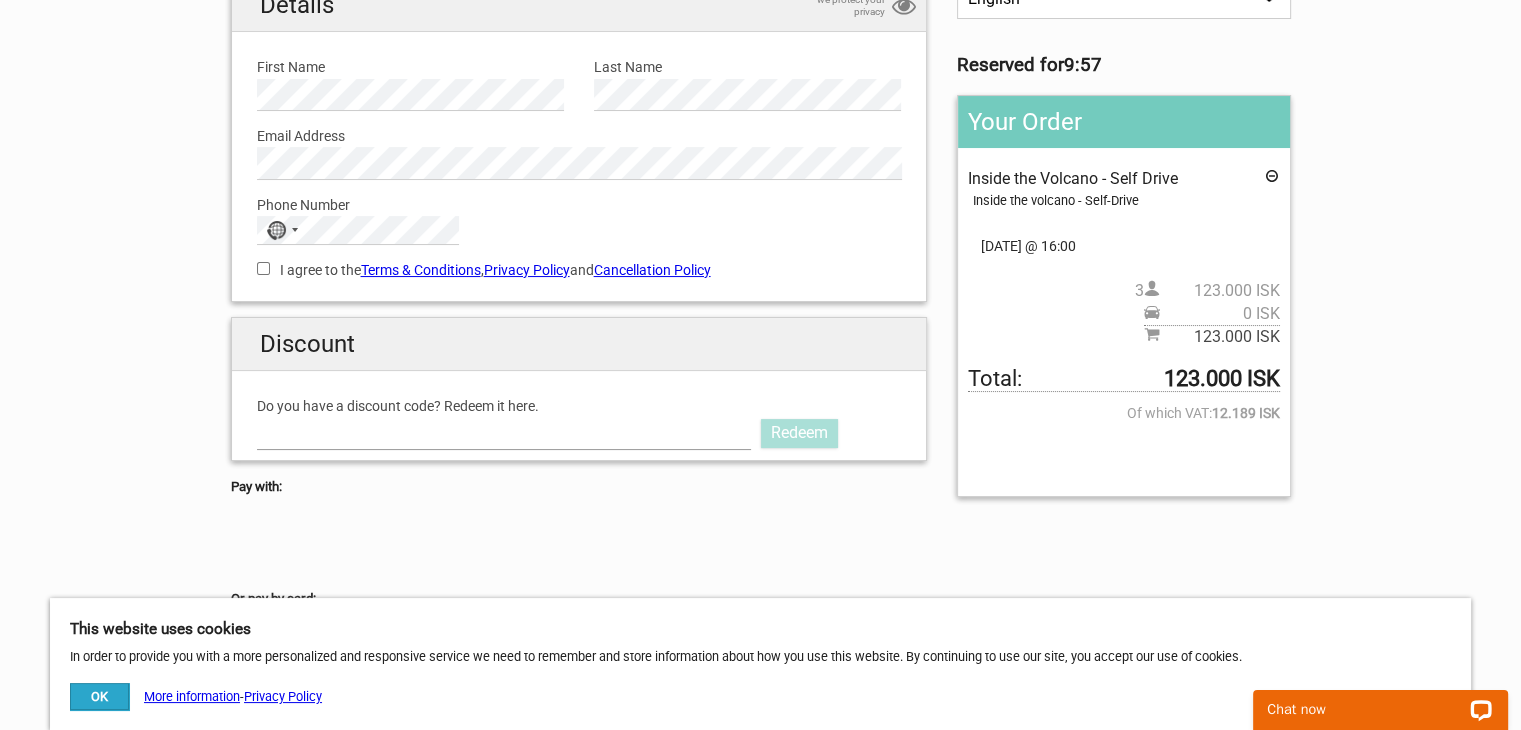 paste on "AURORAPASS2025" 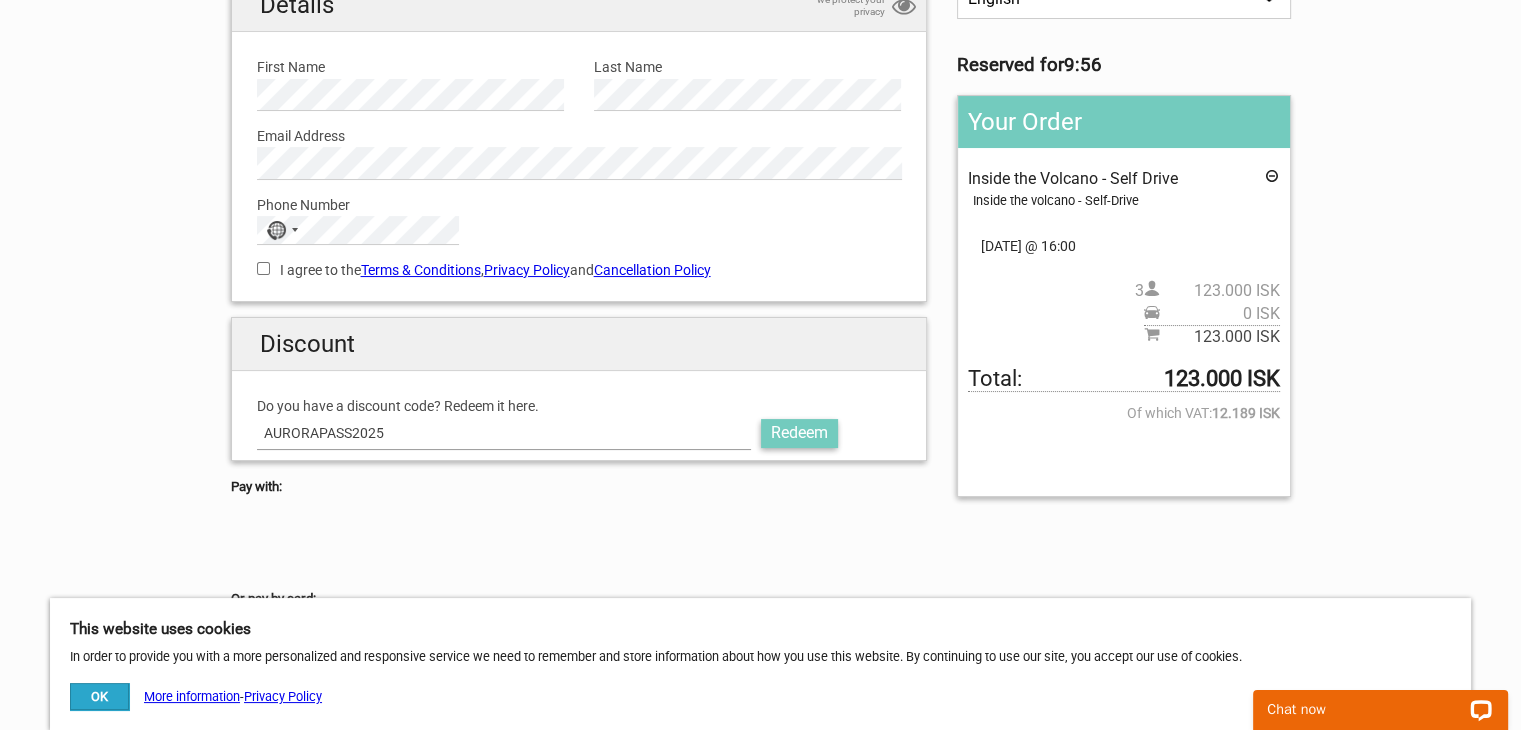 type on "AURORAPASS2025" 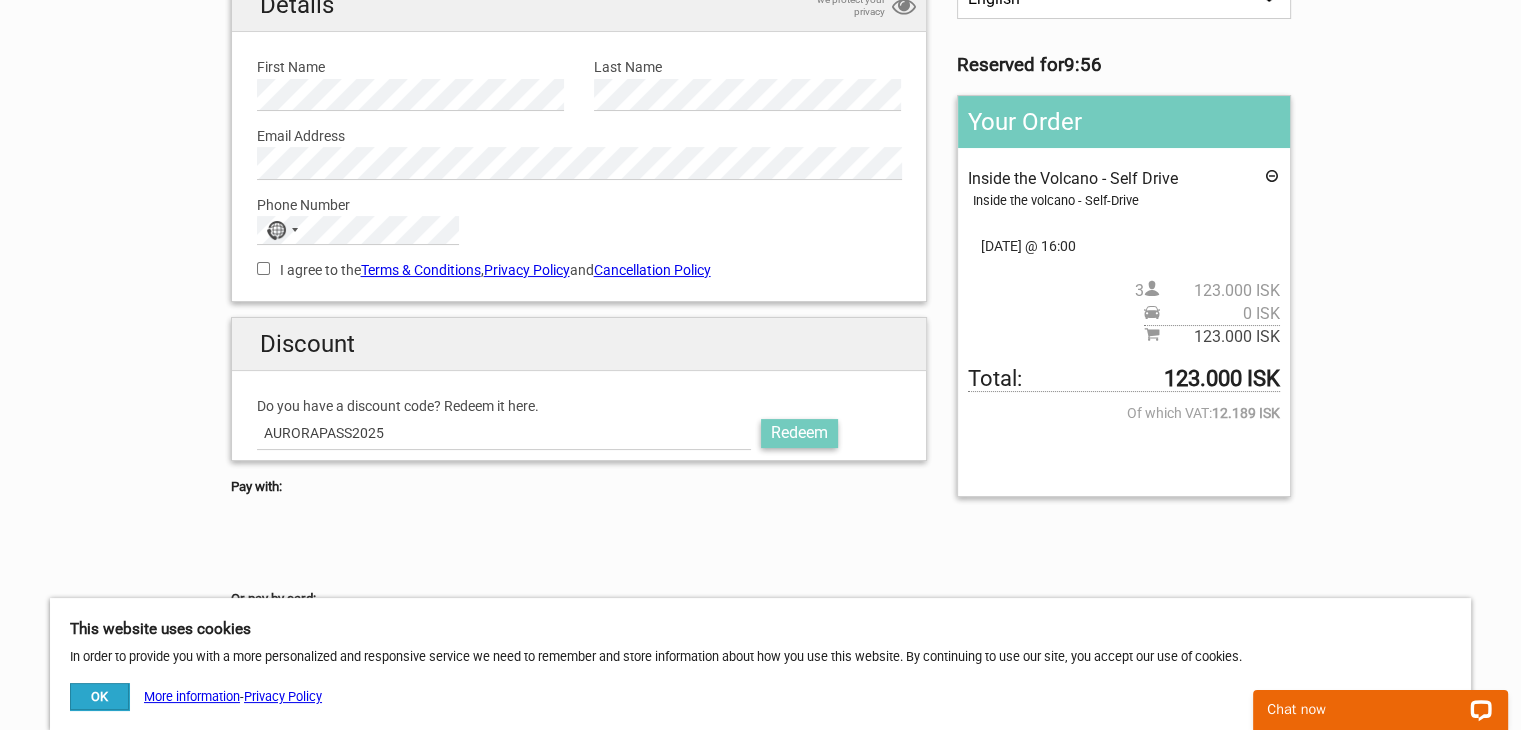 click on "Redeem" at bounding box center (799, 433) 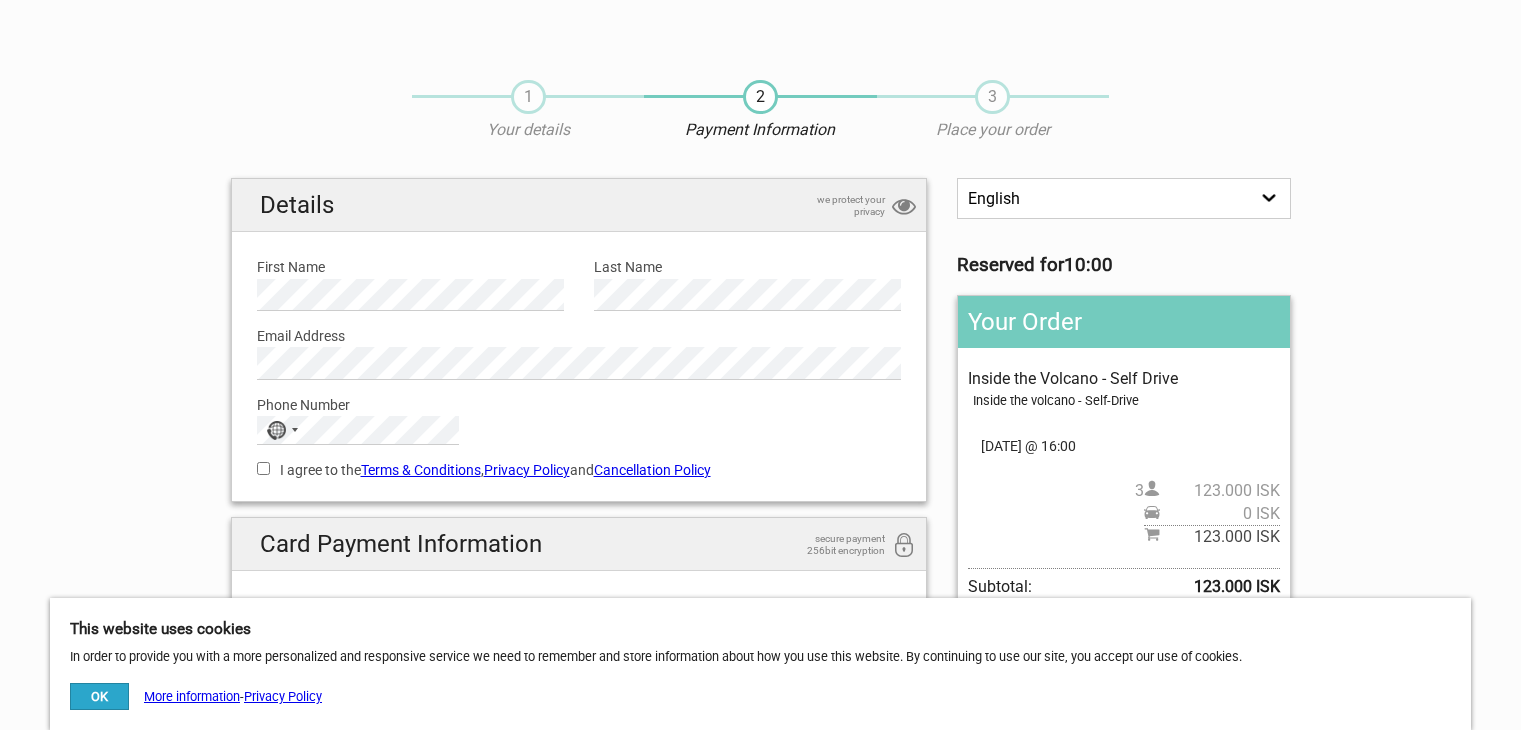 scroll, scrollTop: 200, scrollLeft: 0, axis: vertical 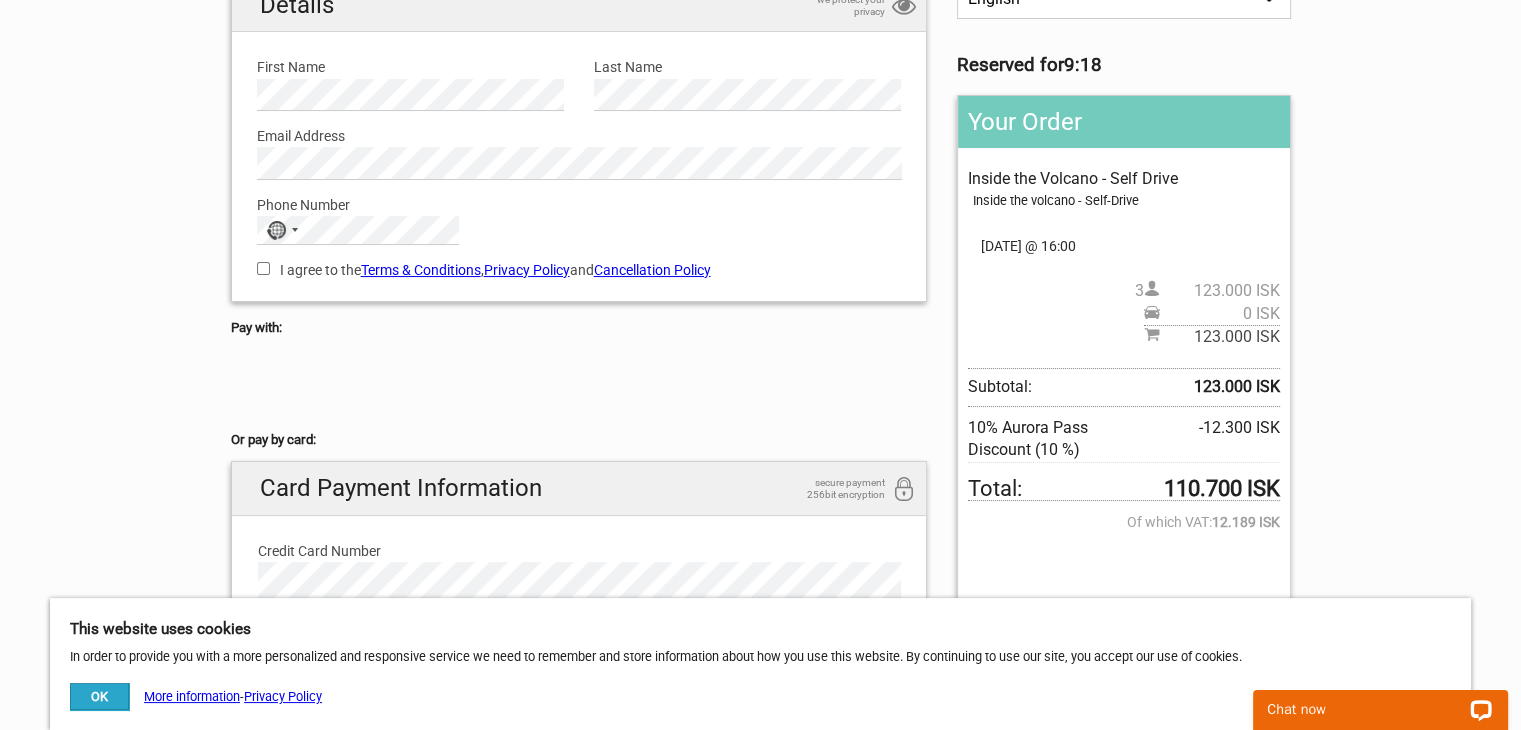 drag, startPoint x: 1158, startPoint y: 483, endPoint x: 1237, endPoint y: 485, distance: 79.025314 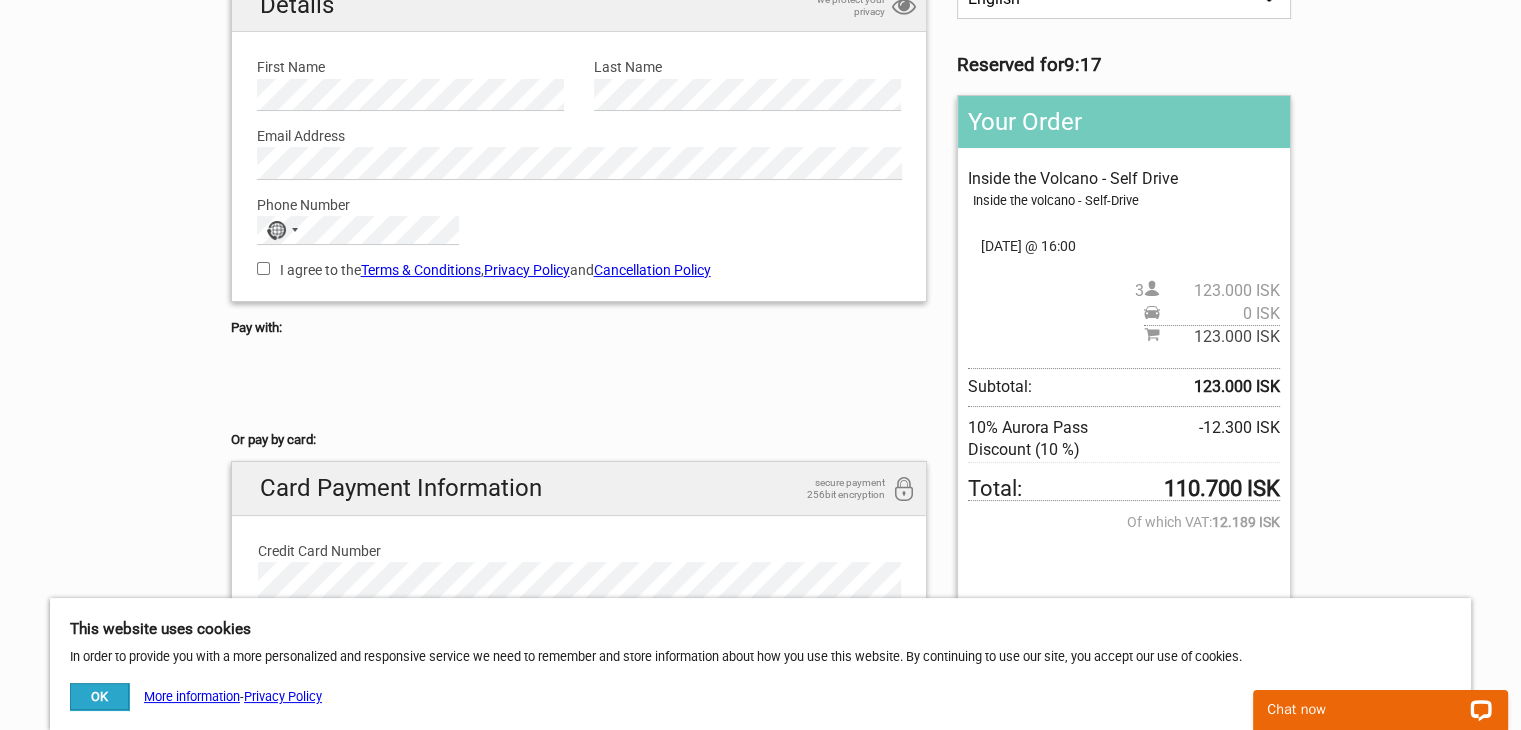 copy on "110.700" 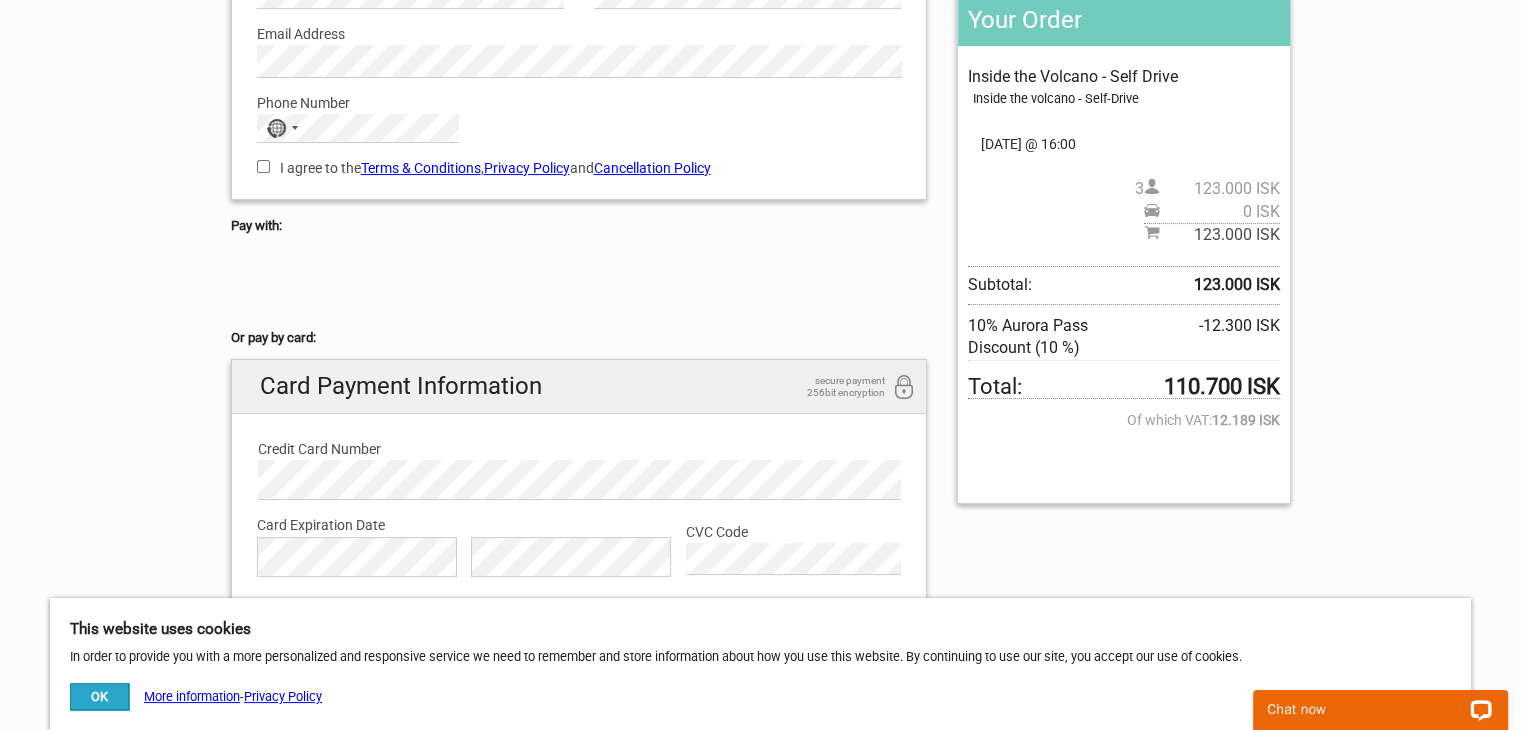 scroll, scrollTop: 500, scrollLeft: 0, axis: vertical 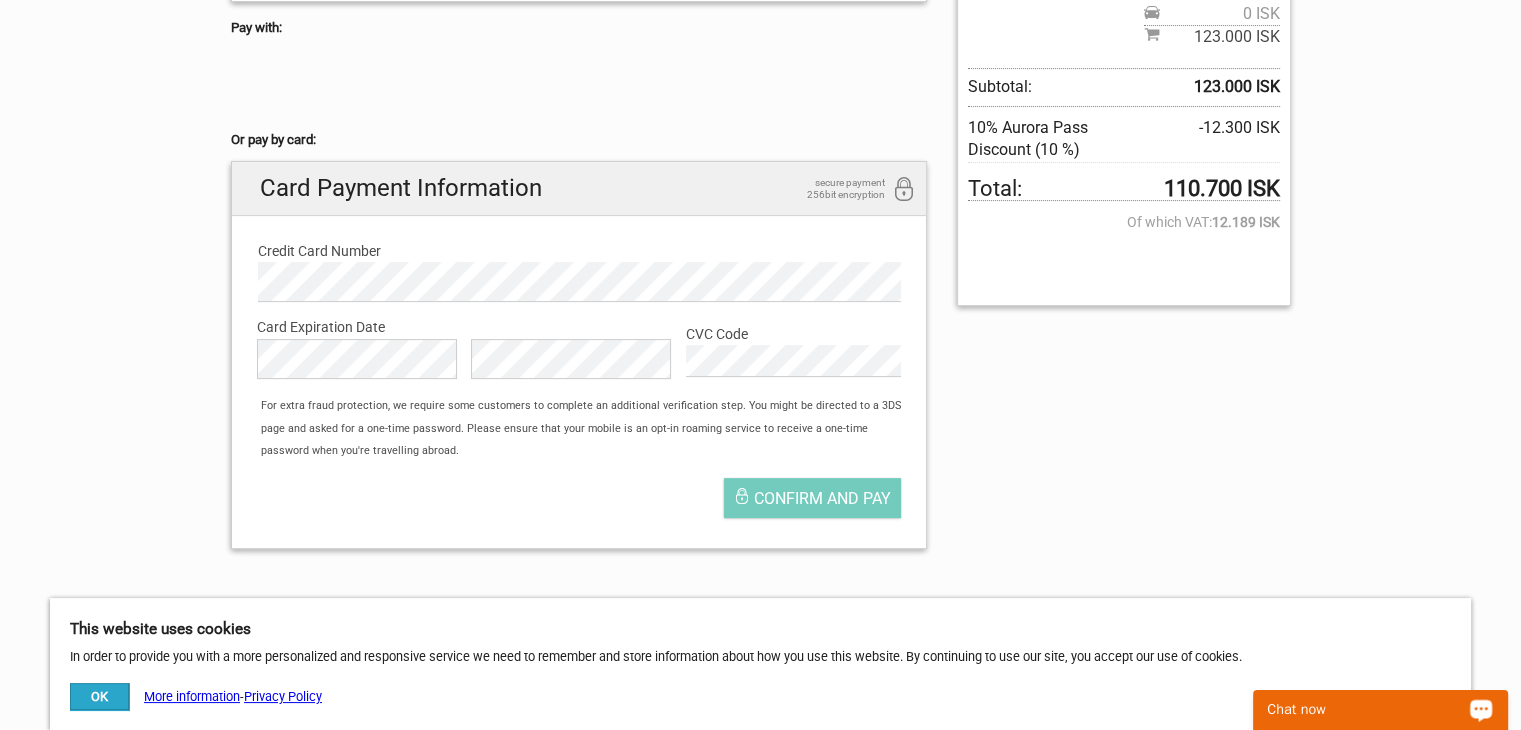 click on "Chat now" at bounding box center (1367, 710) 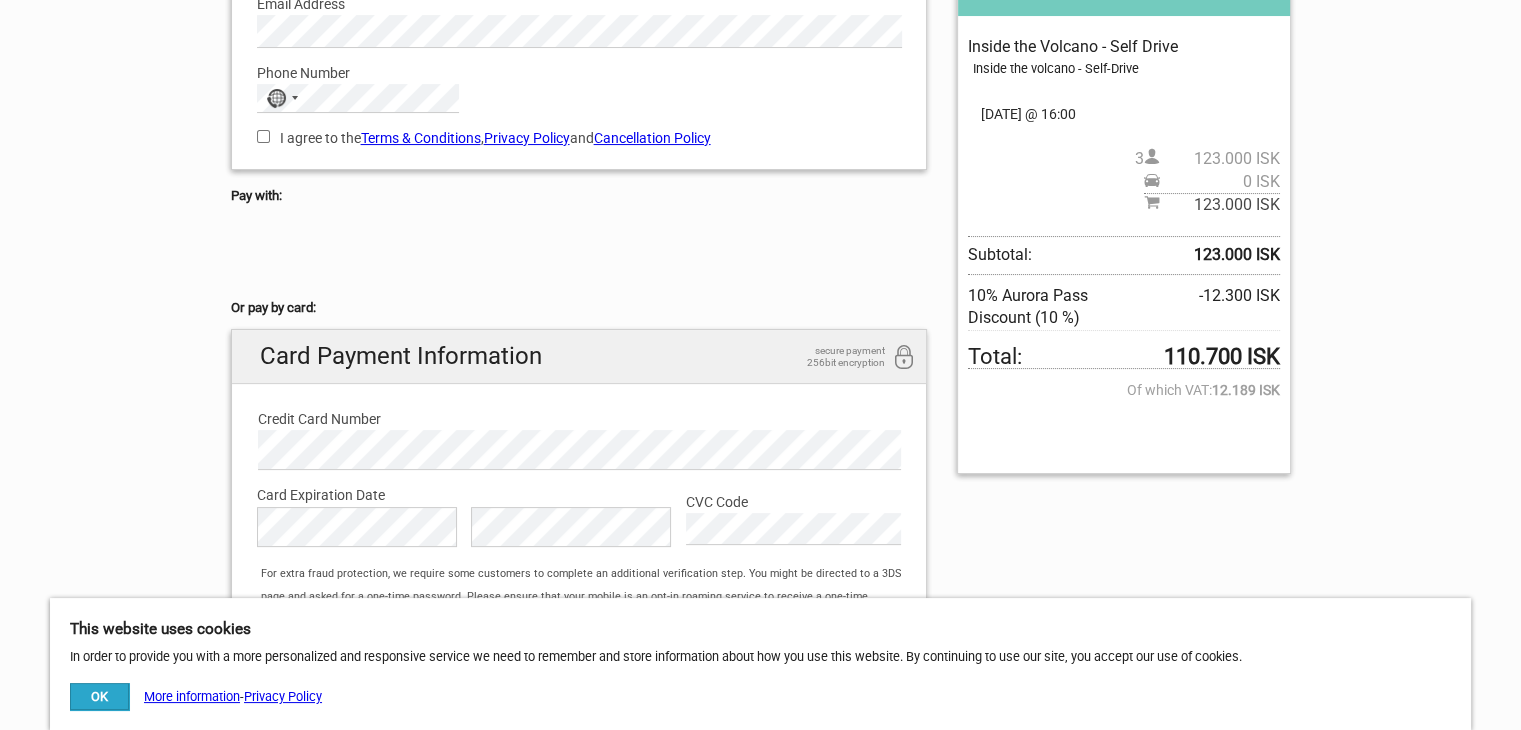 scroll, scrollTop: 100, scrollLeft: 0, axis: vertical 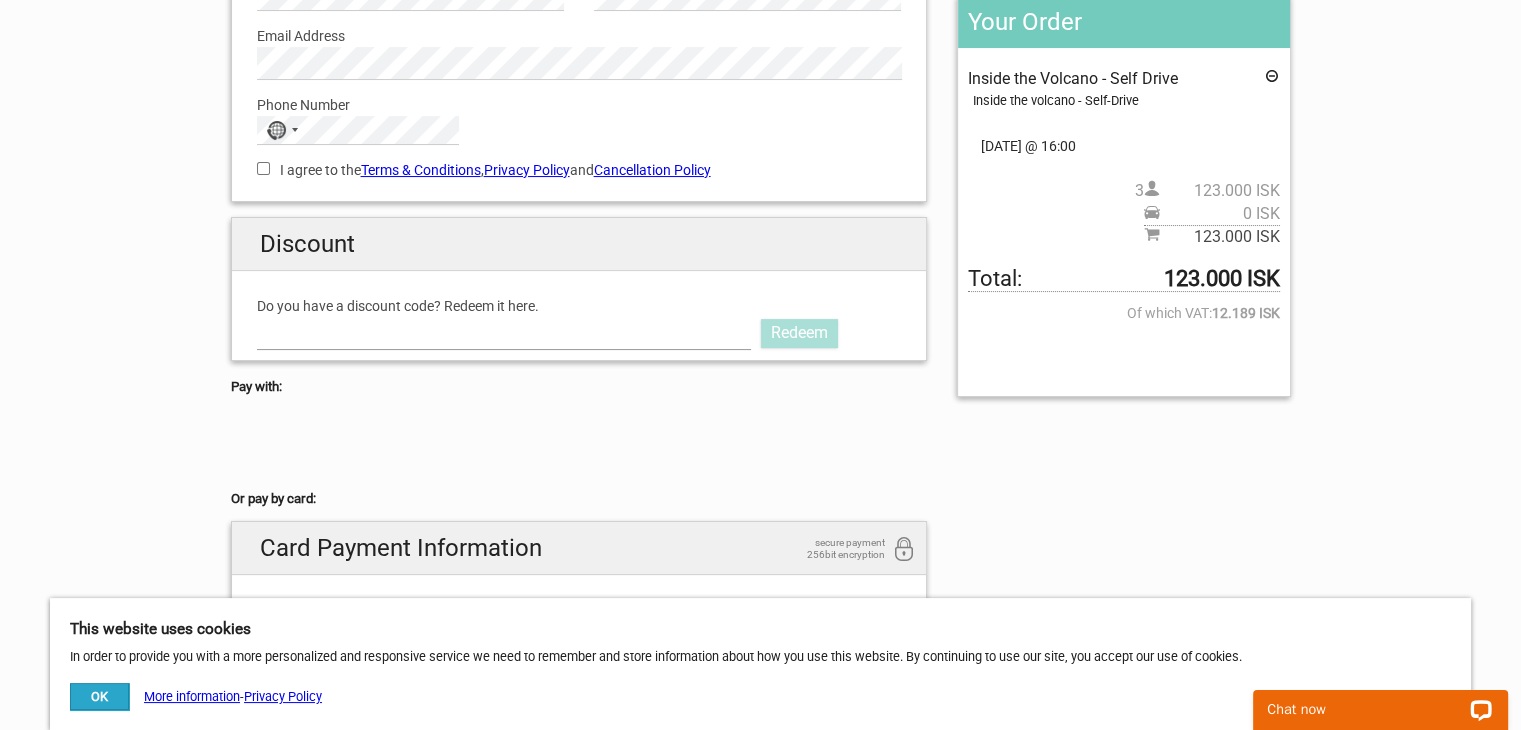 click on "Do you have a discount code? Redeem it here." at bounding box center [504, 333] 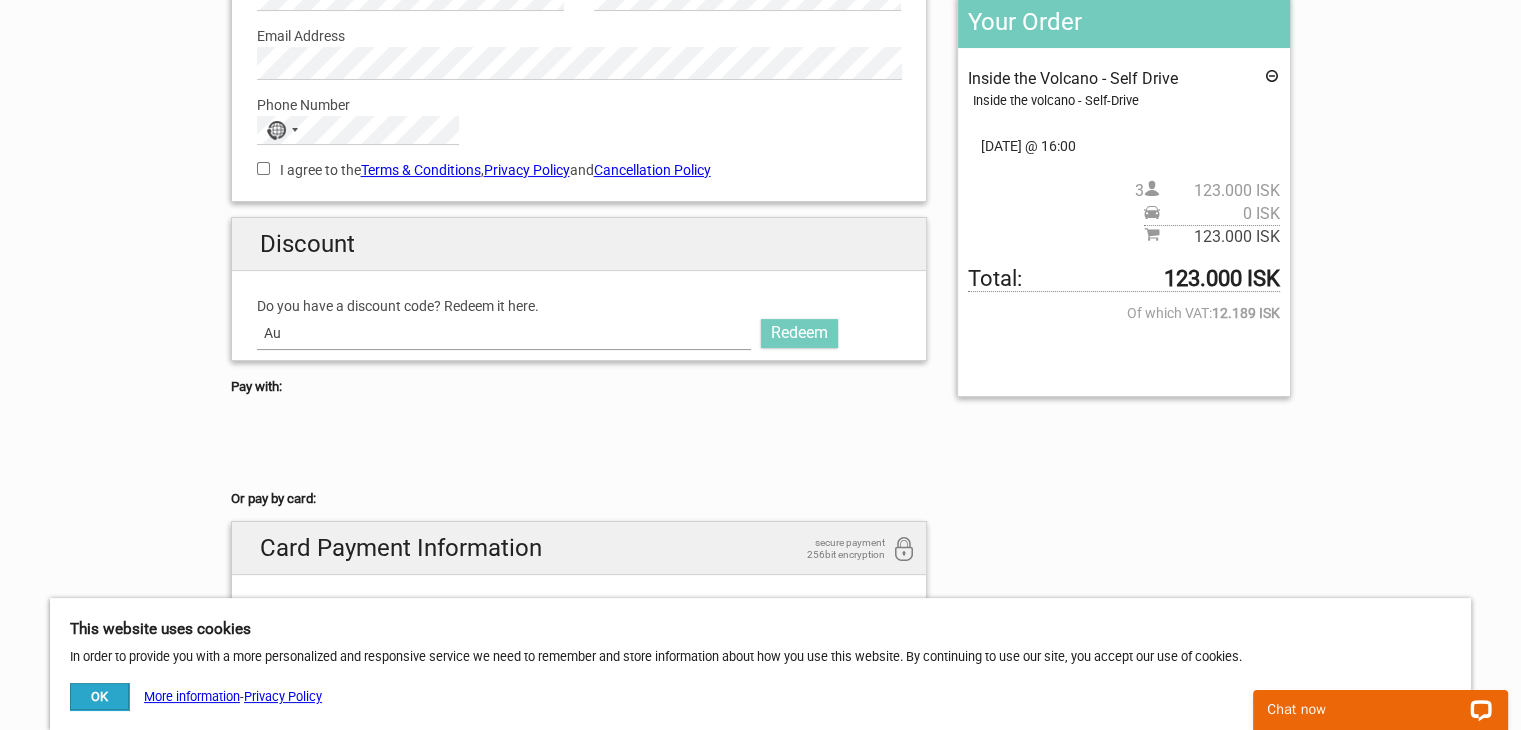 drag, startPoint x: 294, startPoint y: 325, endPoint x: 255, endPoint y: 324, distance: 39.012817 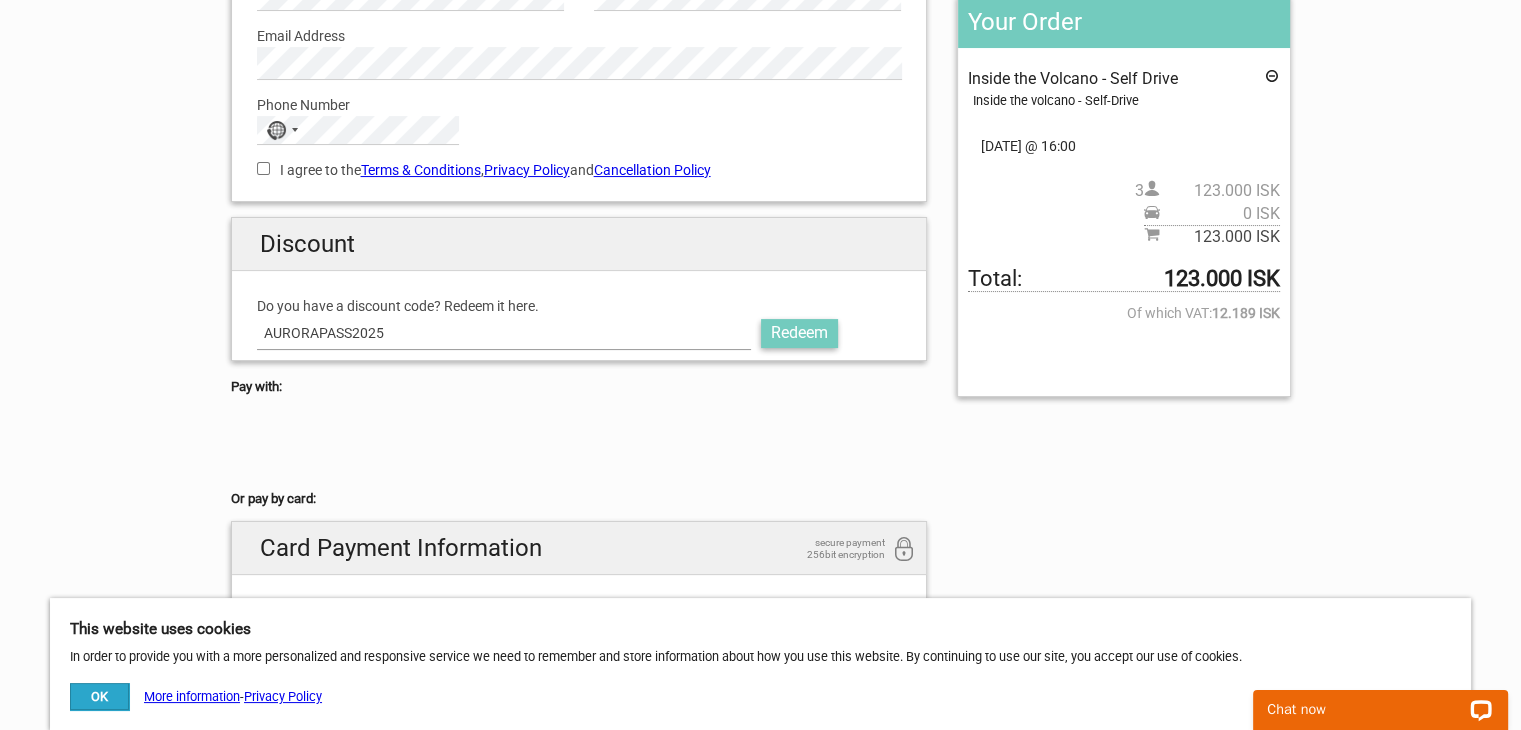 type on "AURORAPASS2025" 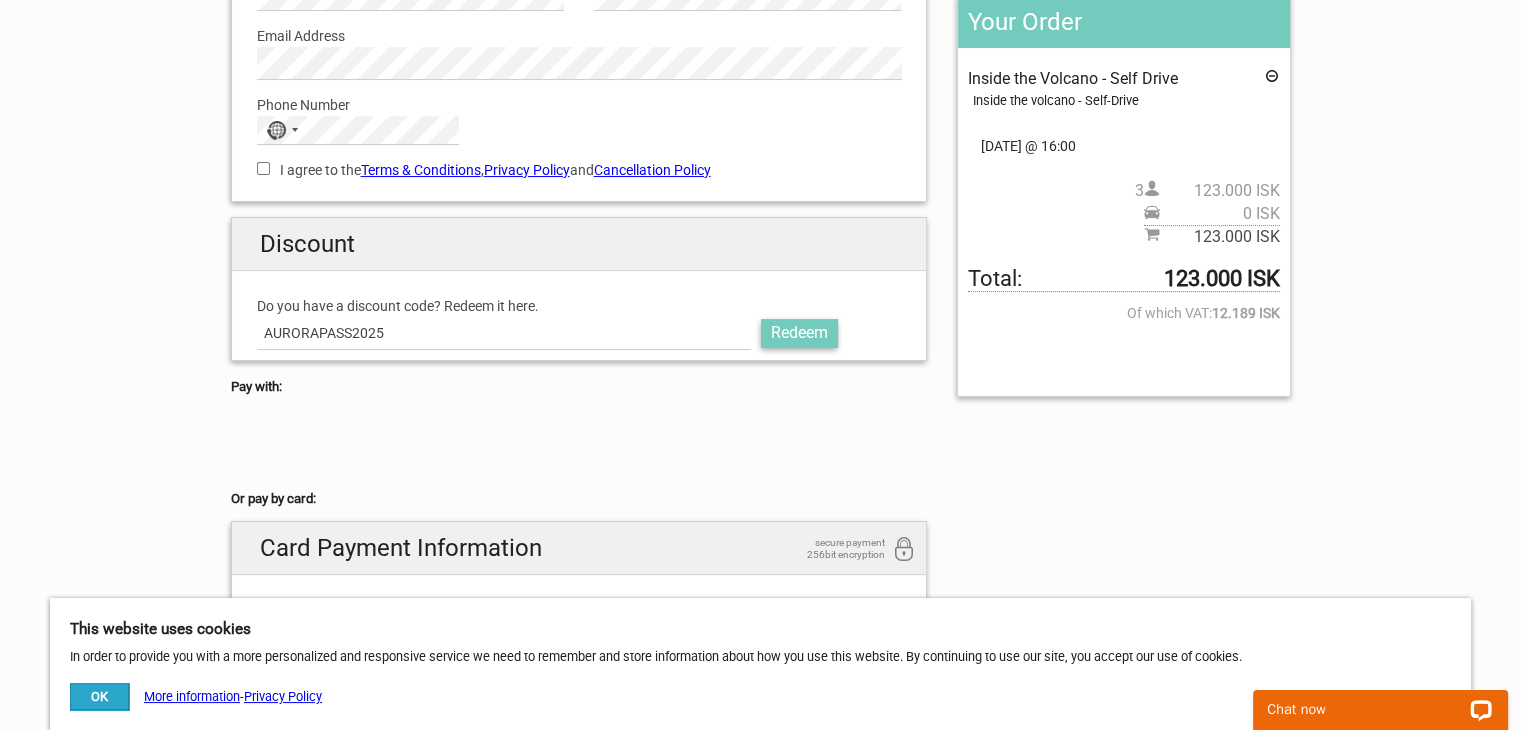 click on "Redeem" at bounding box center (799, 333) 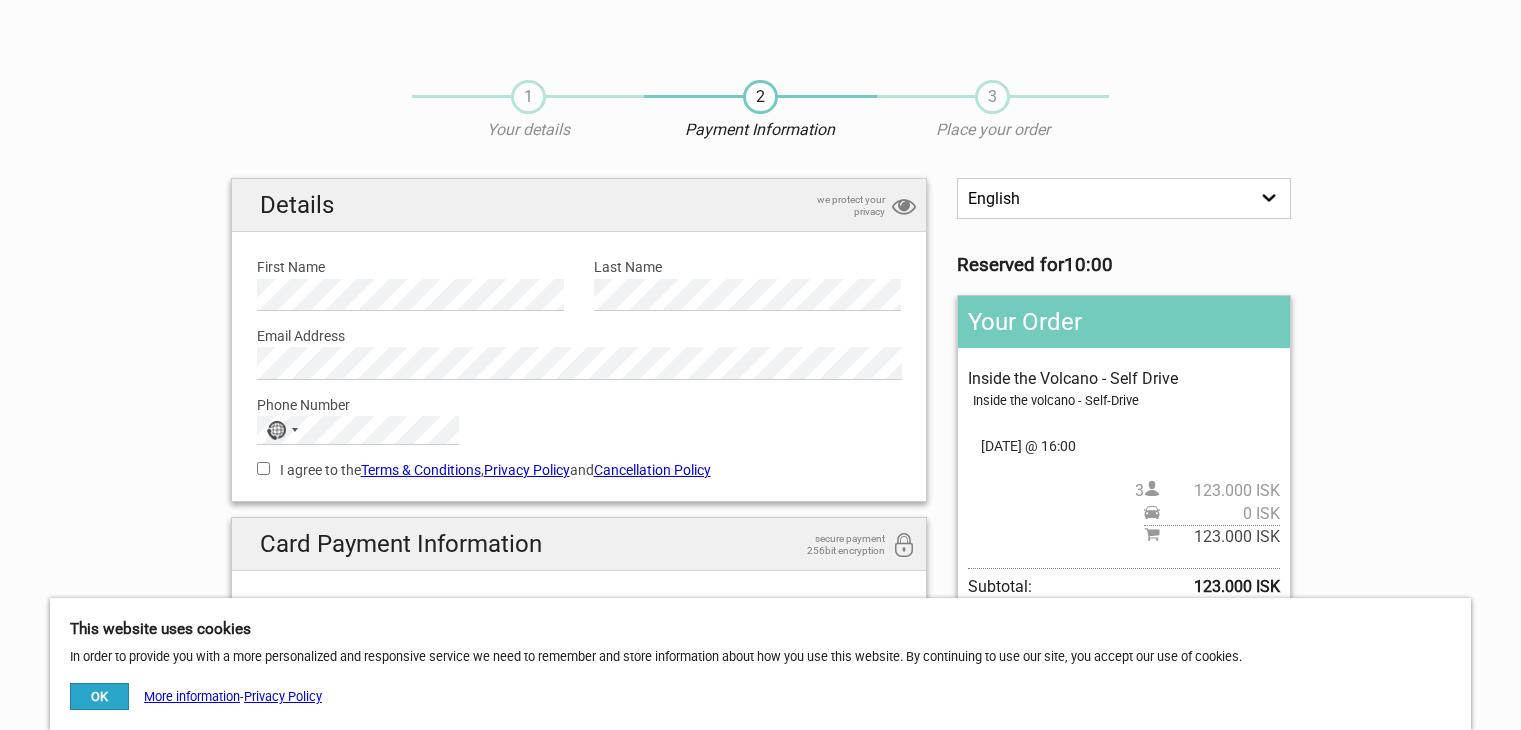 scroll, scrollTop: 289, scrollLeft: 0, axis: vertical 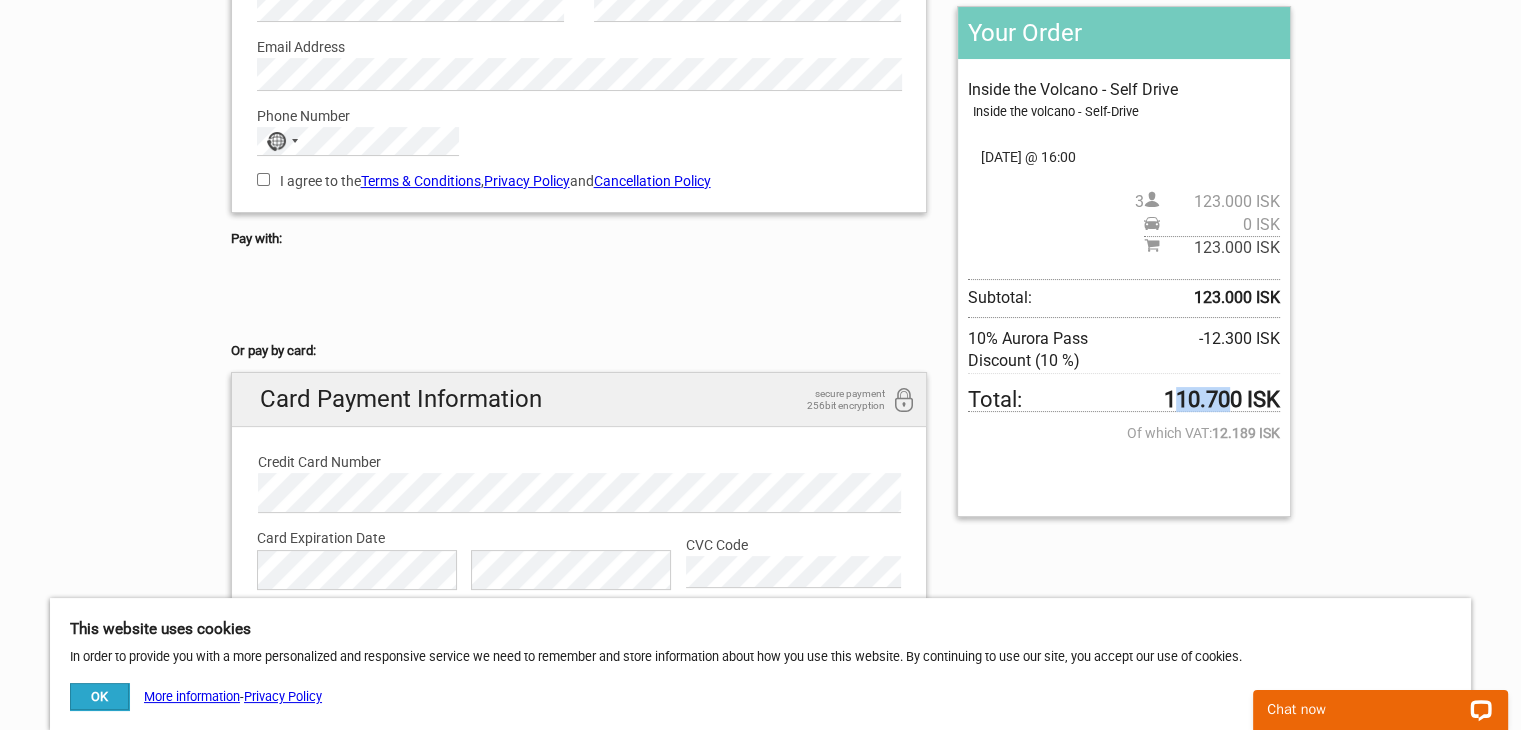 drag, startPoint x: 1169, startPoint y: 397, endPoint x: 1229, endPoint y: 400, distance: 60.074955 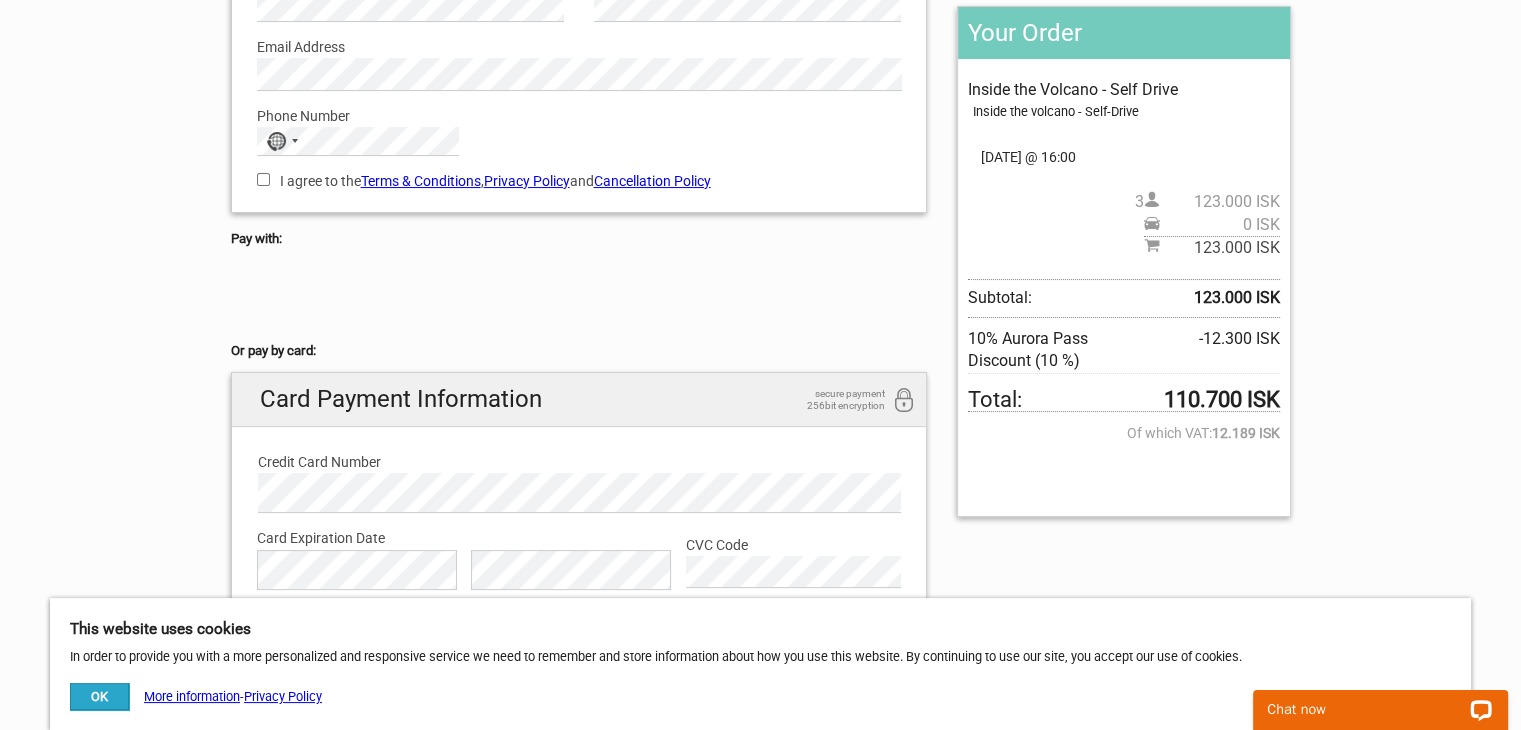click on "110.700 ISK" at bounding box center [1222, 400] 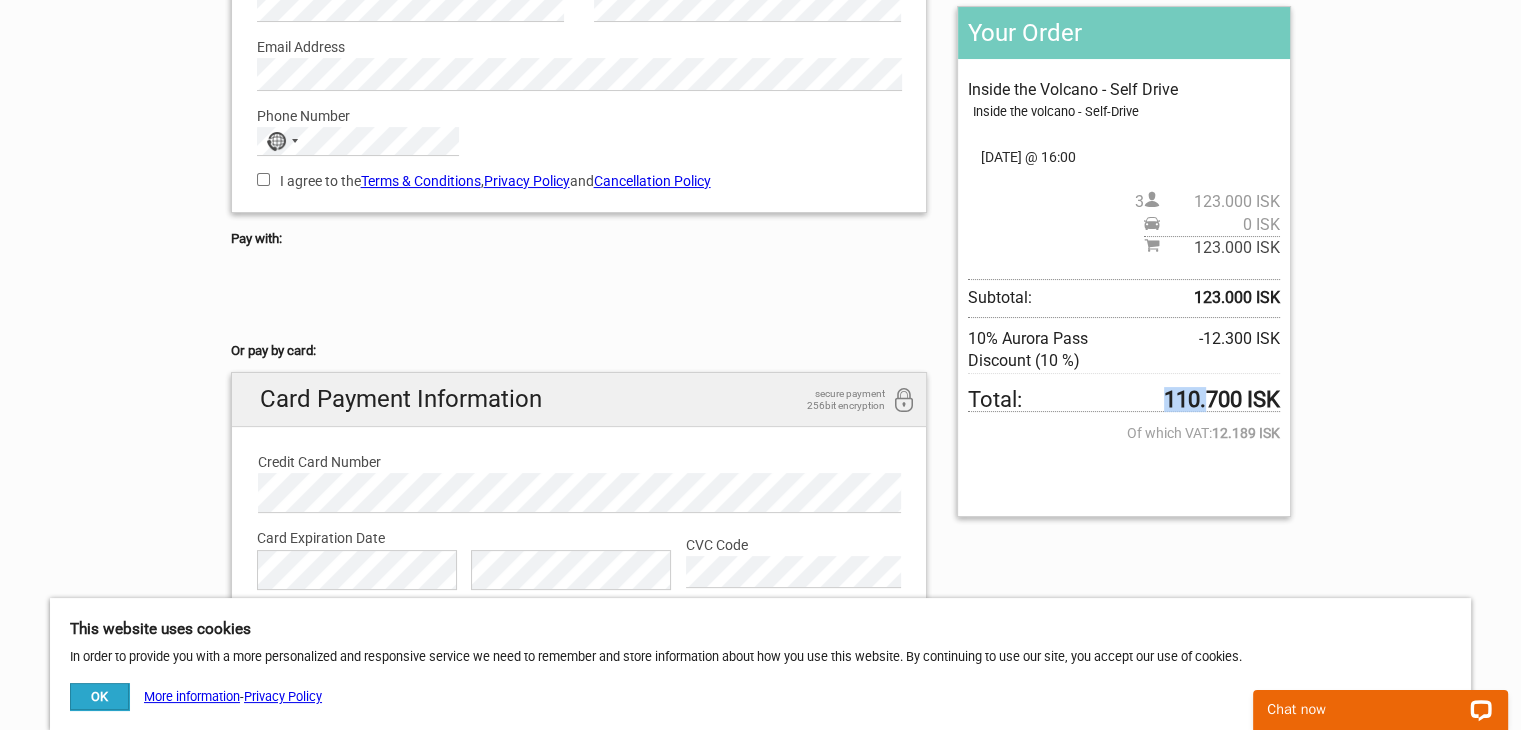 drag, startPoint x: 1164, startPoint y: 397, endPoint x: 1208, endPoint y: 397, distance: 44 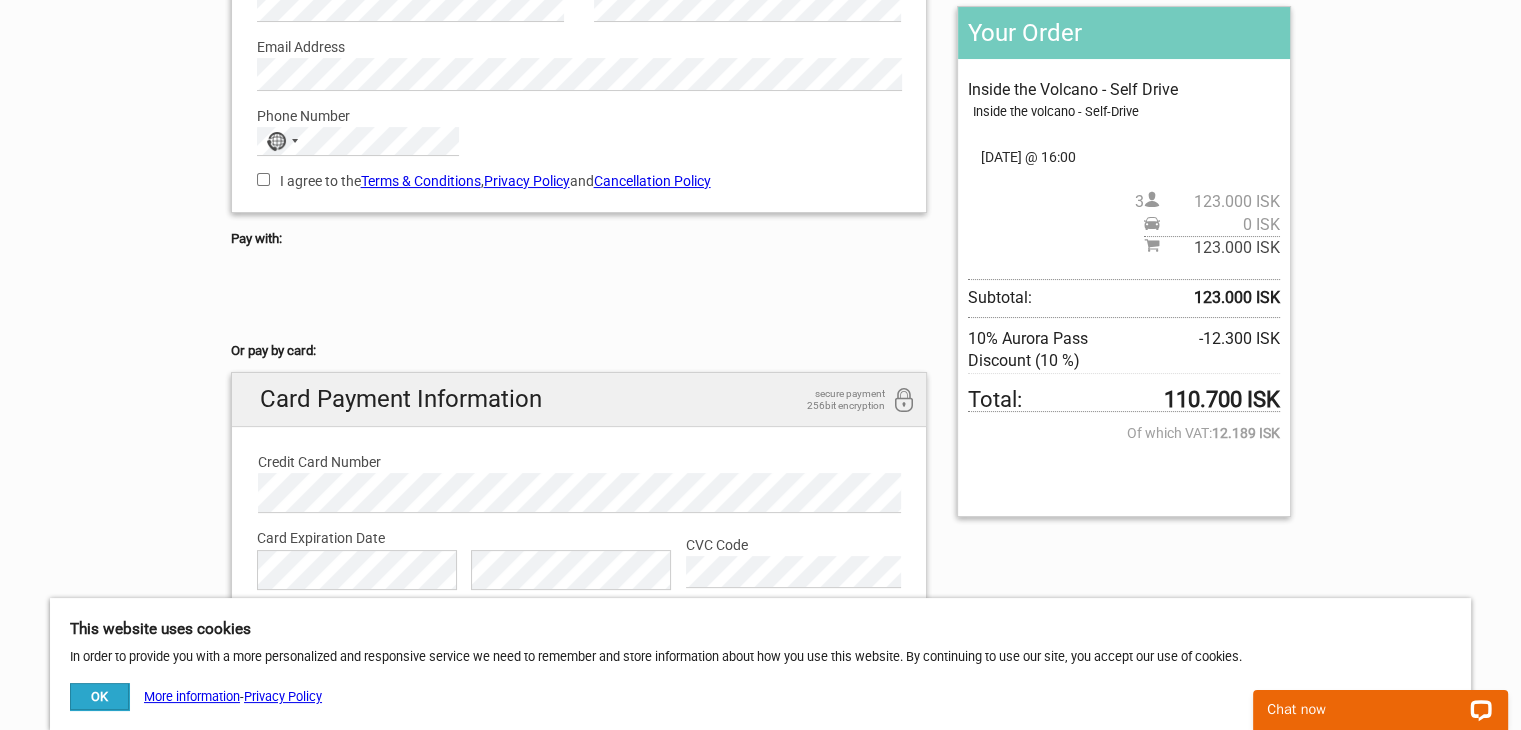 click on "Total:  110.700 ISK" at bounding box center (1123, 400) 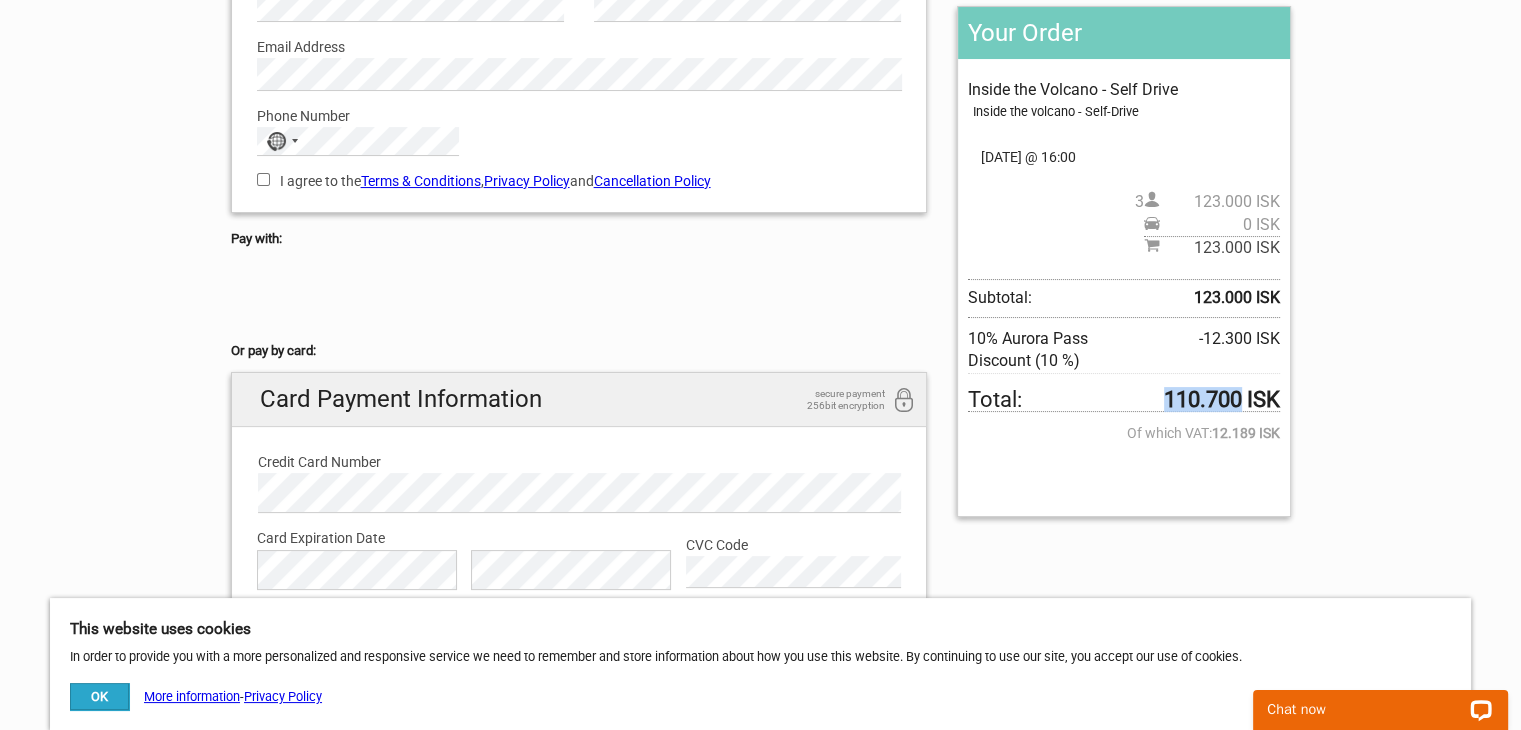 drag, startPoint x: 1164, startPoint y: 396, endPoint x: 1240, endPoint y: 395, distance: 76.00658 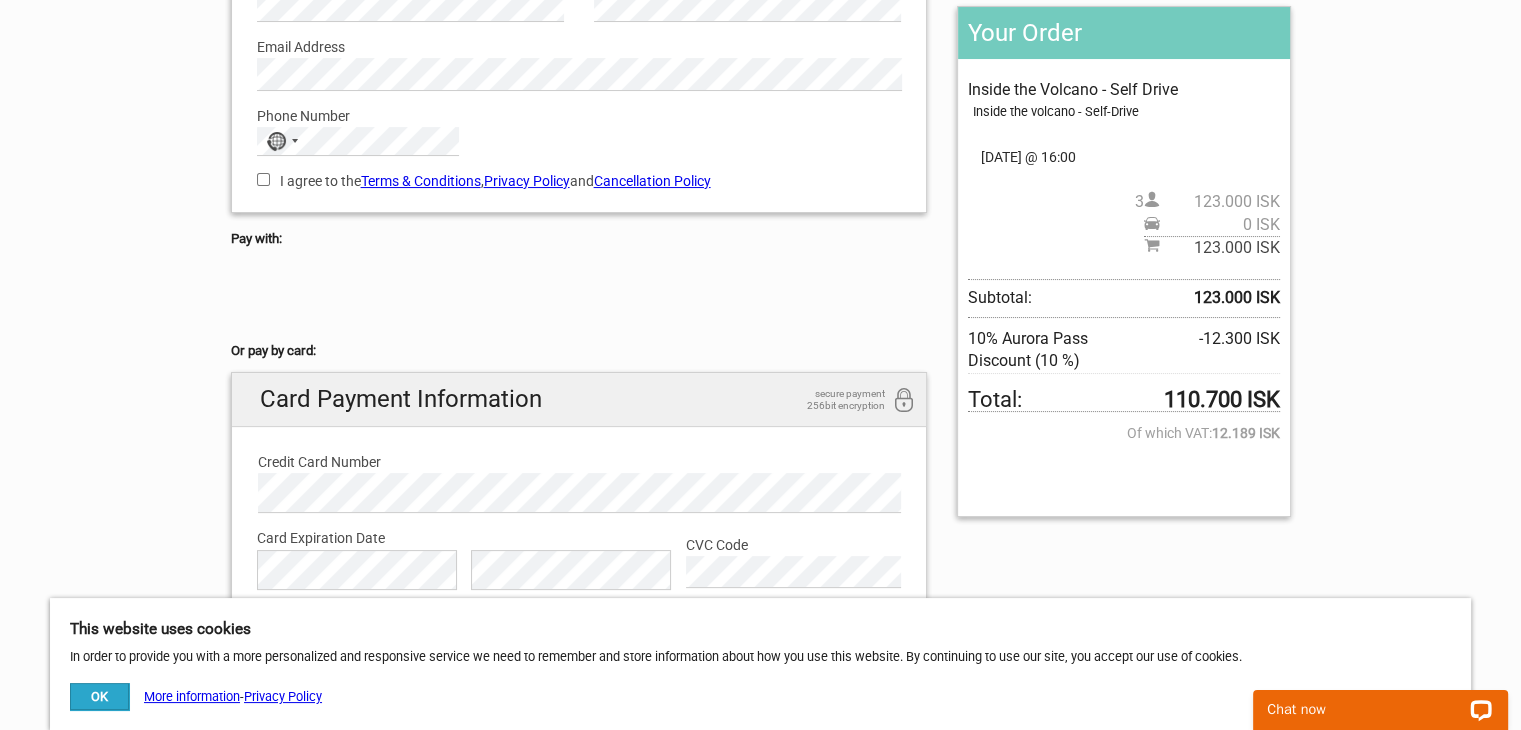 click on "Your Order
Inside the Volcano - Self Drive
Inside the volcano - Self-Drive
Pickup:
Select an option
REMOVE PICKUP
[DATE] @ 16:00
3   123.000 ISK
0 ISK
123.000 [DEMOGRAPHIC_DATA]
Subtotal:  123.000 ISK
10% Aurora Pass Discount
(10 %)
-12.300 ISK
Total:  110.700 ISK
Of which VAT:    12.189 ISK
Gift Card:
Outstanding amount:" at bounding box center [1123, 261] 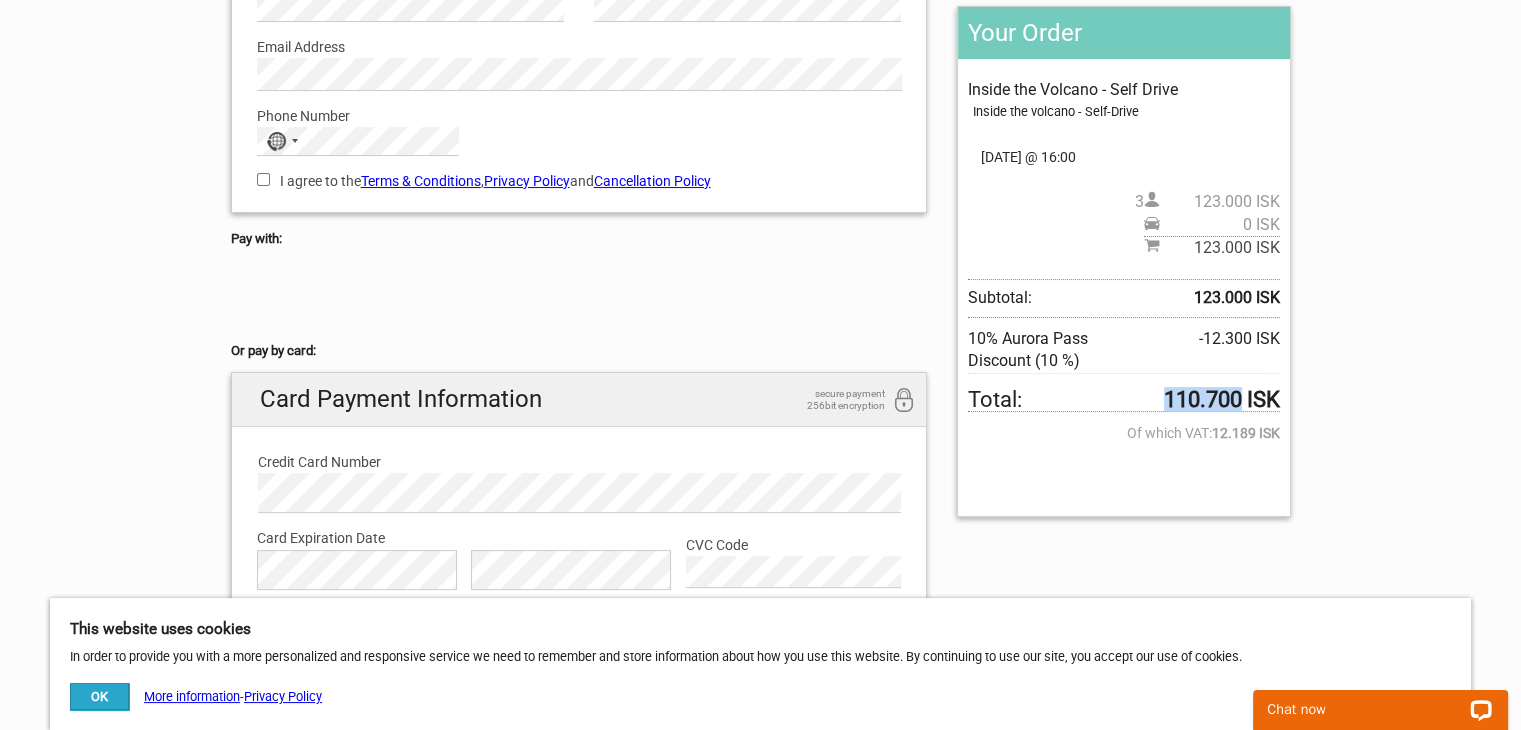 drag, startPoint x: 1162, startPoint y: 397, endPoint x: 1239, endPoint y: 400, distance: 77.05842 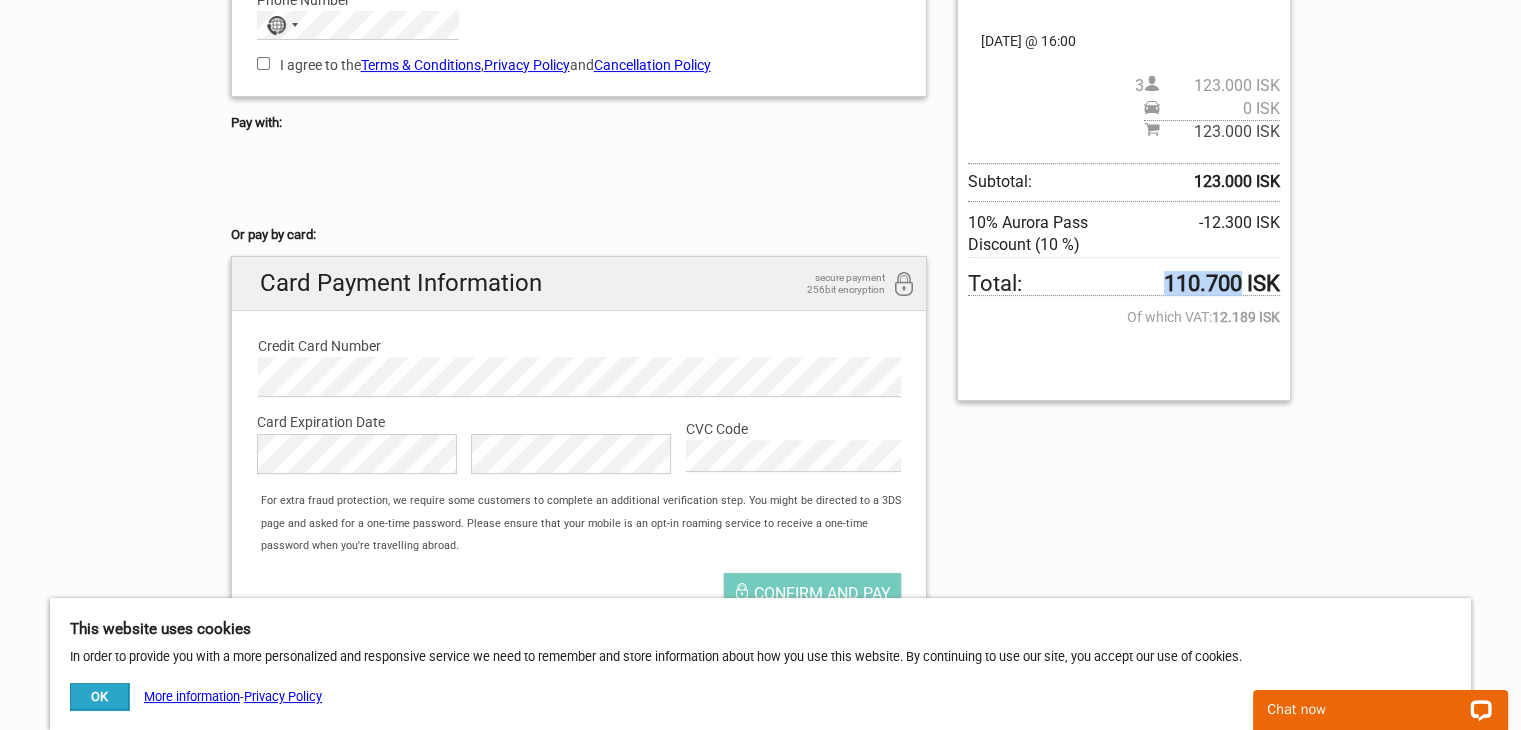 scroll, scrollTop: 700, scrollLeft: 0, axis: vertical 